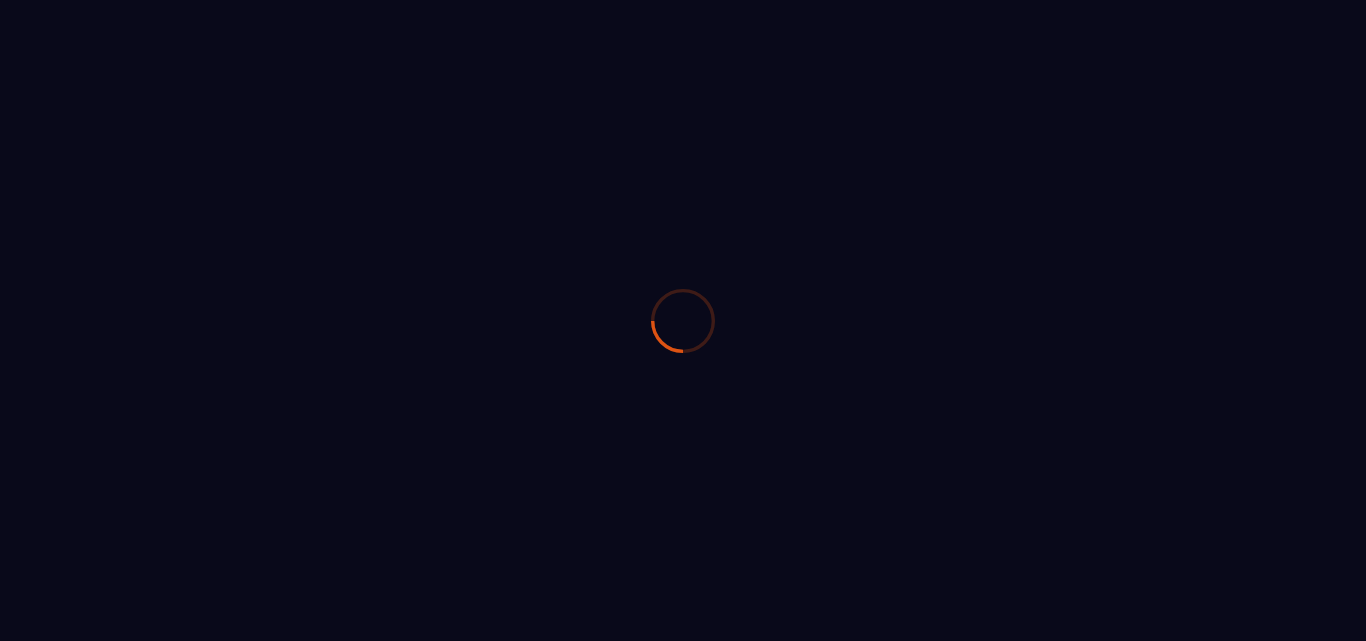 scroll, scrollTop: 0, scrollLeft: 0, axis: both 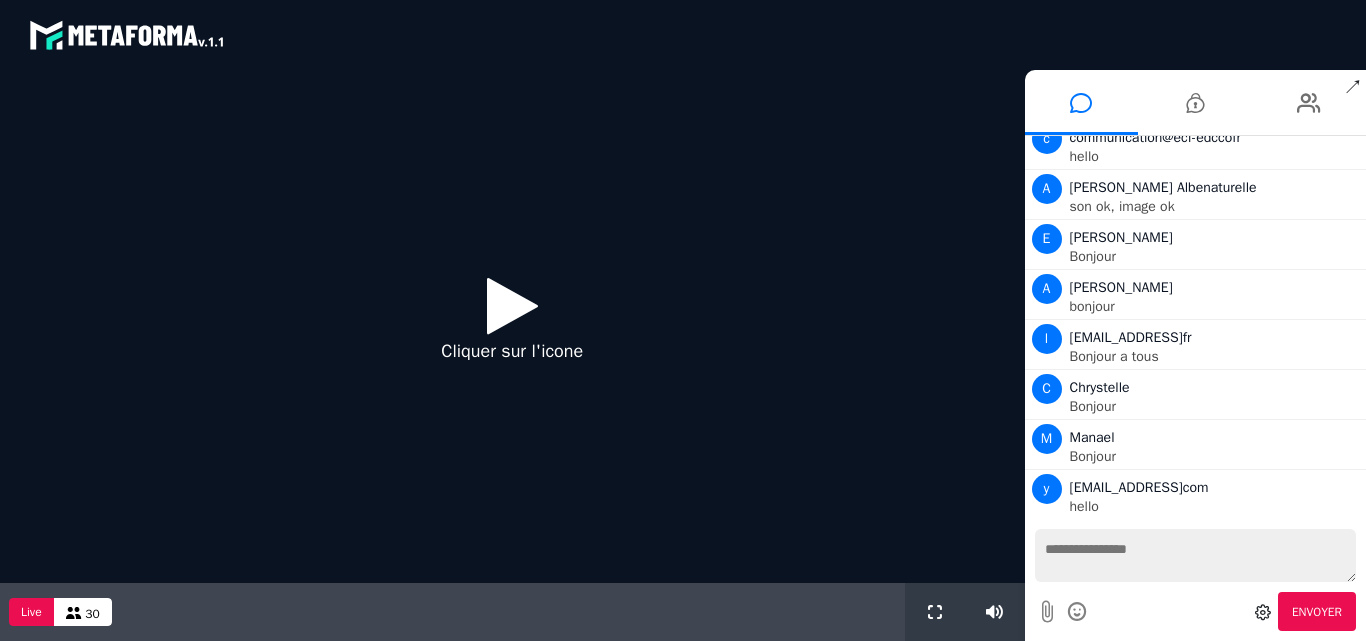 click at bounding box center [1196, 555] 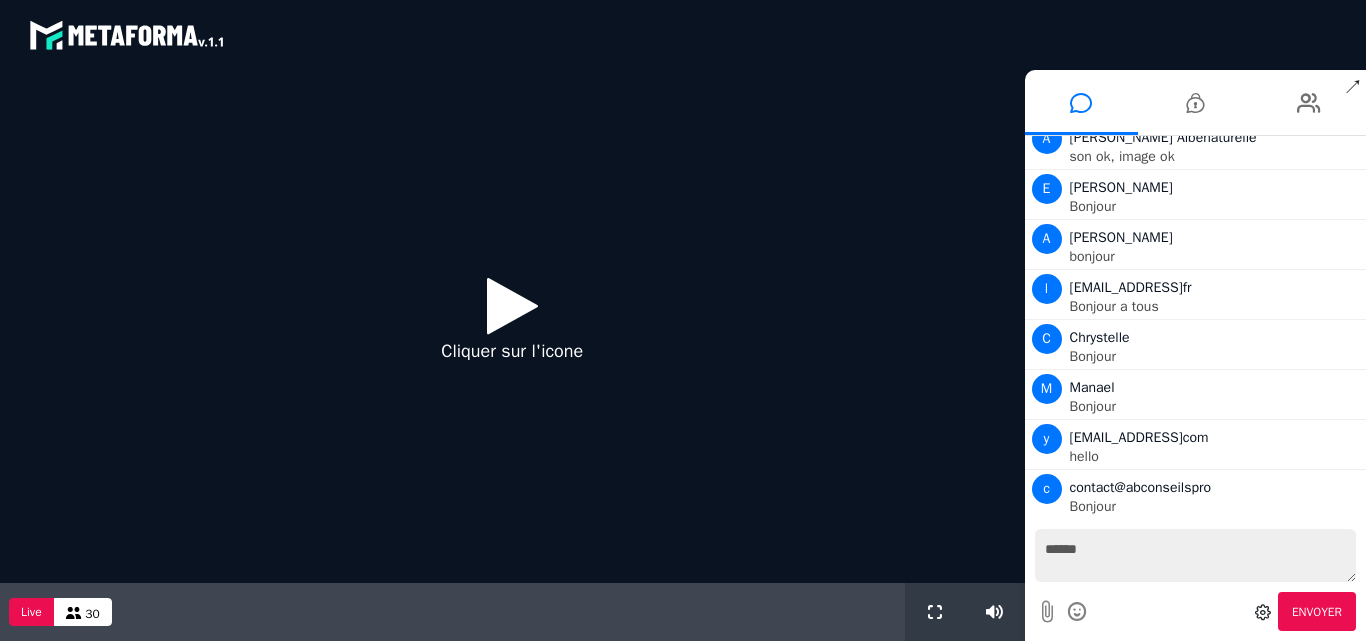 type on "*******" 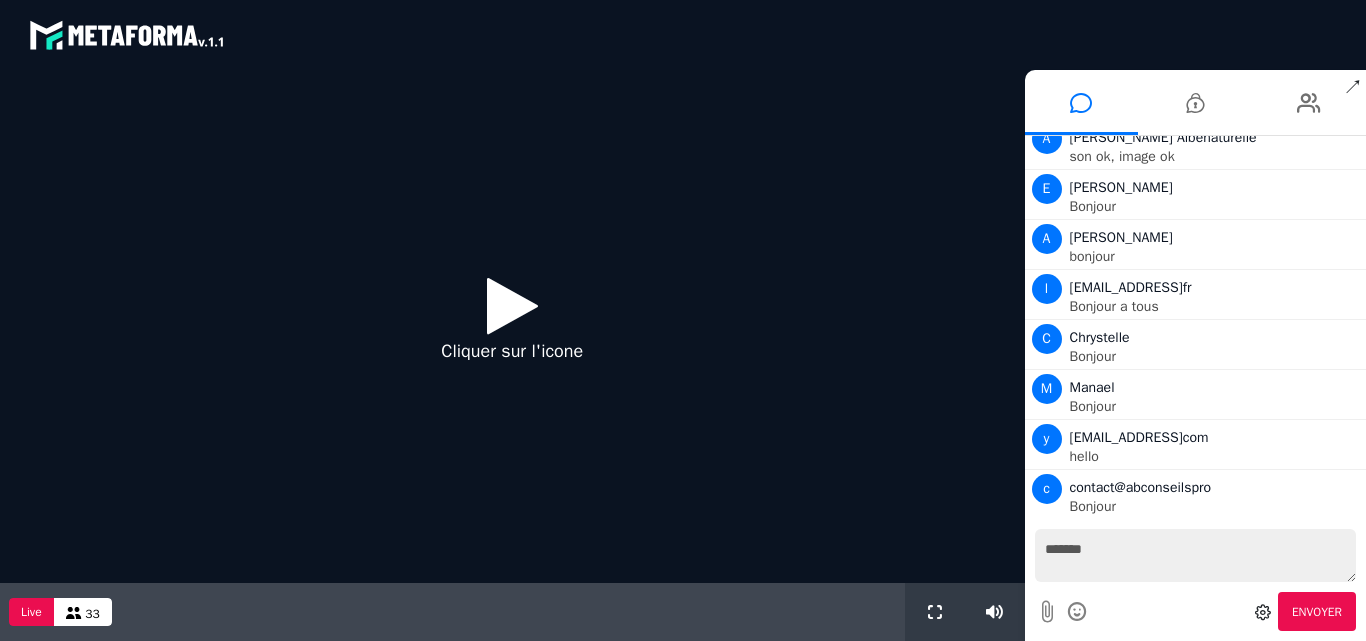 type 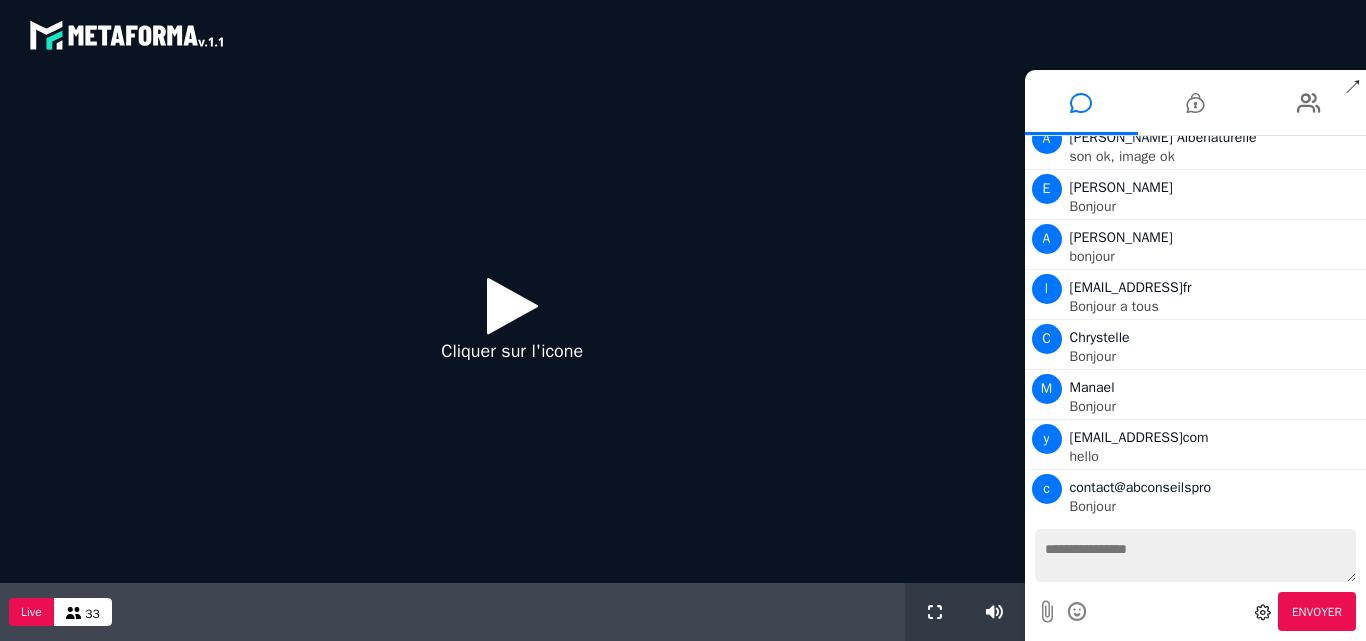 scroll, scrollTop: 316, scrollLeft: 0, axis: vertical 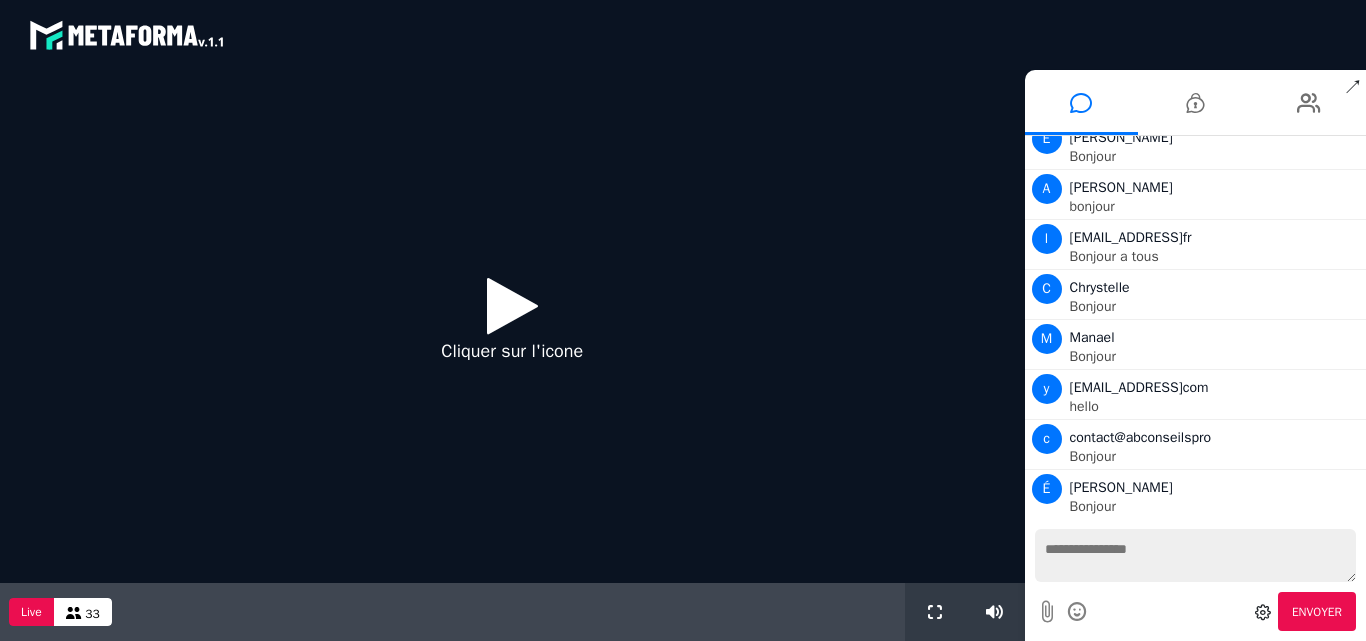 click at bounding box center (512, 305) 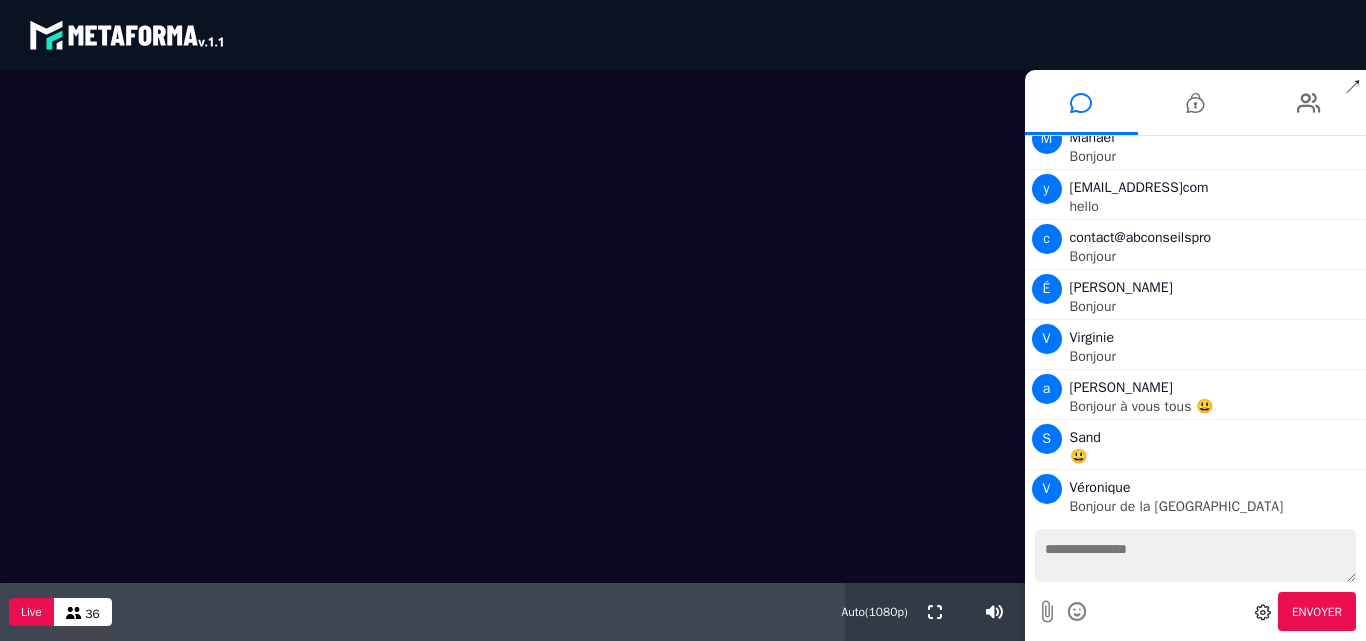 scroll, scrollTop: 566, scrollLeft: 0, axis: vertical 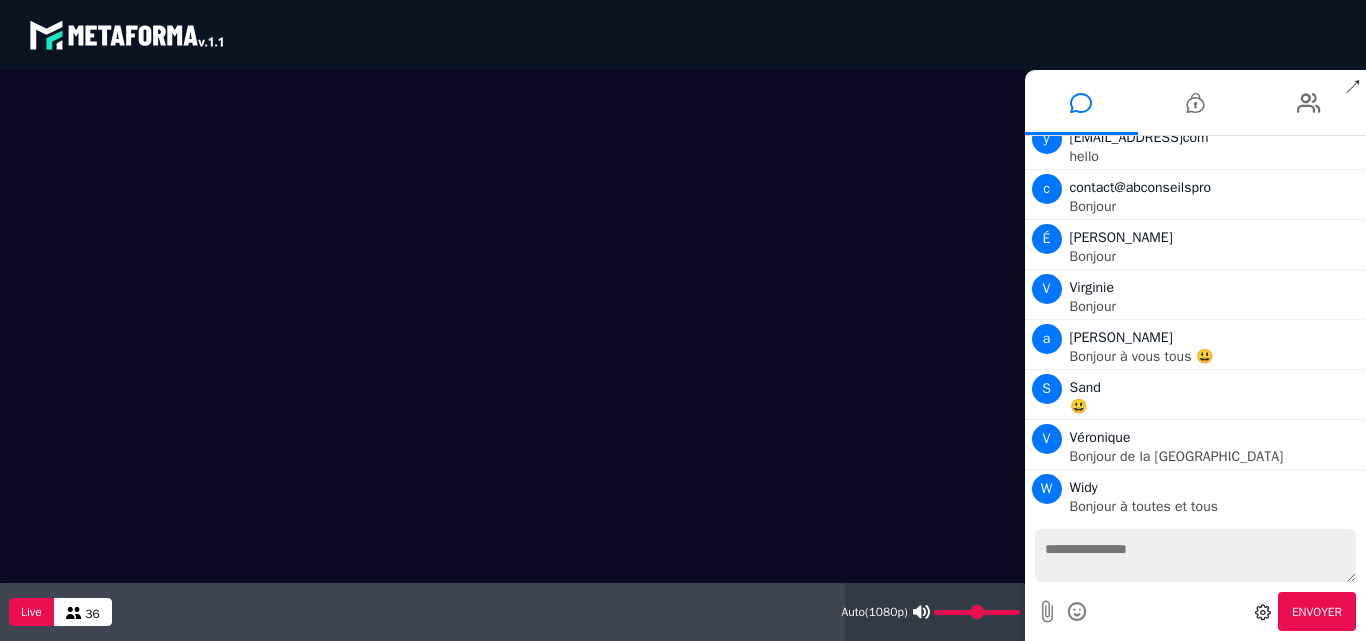 type on "***" 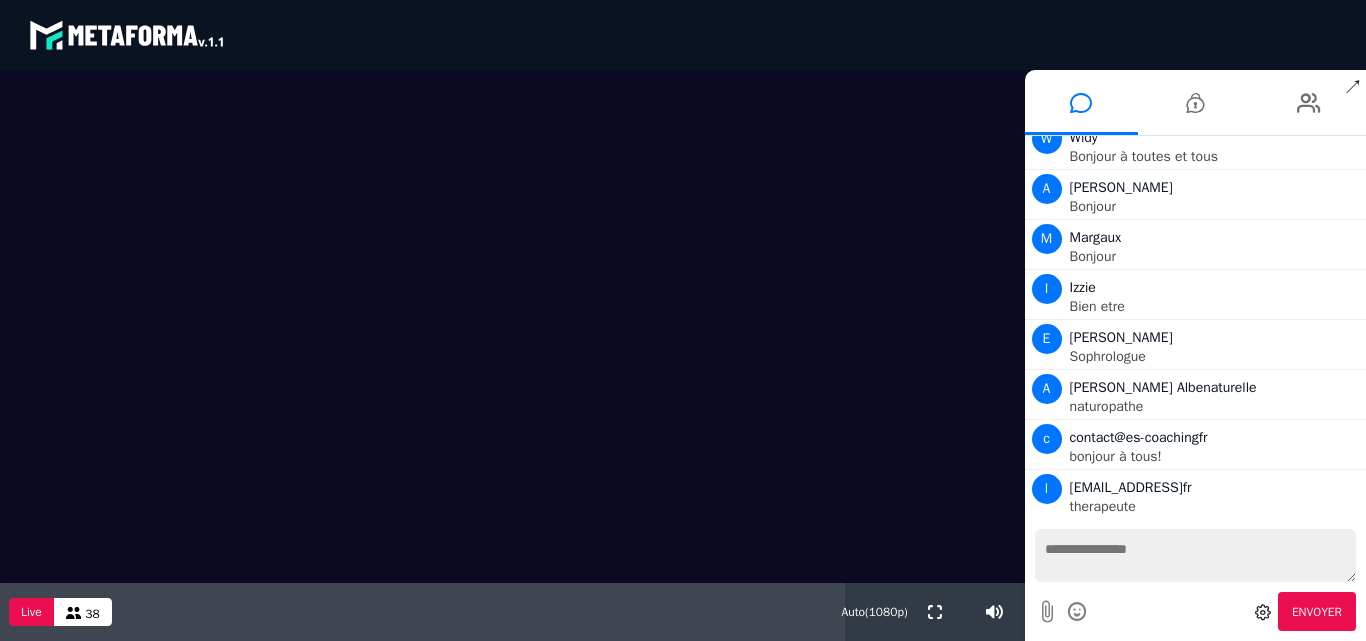 scroll, scrollTop: 966, scrollLeft: 0, axis: vertical 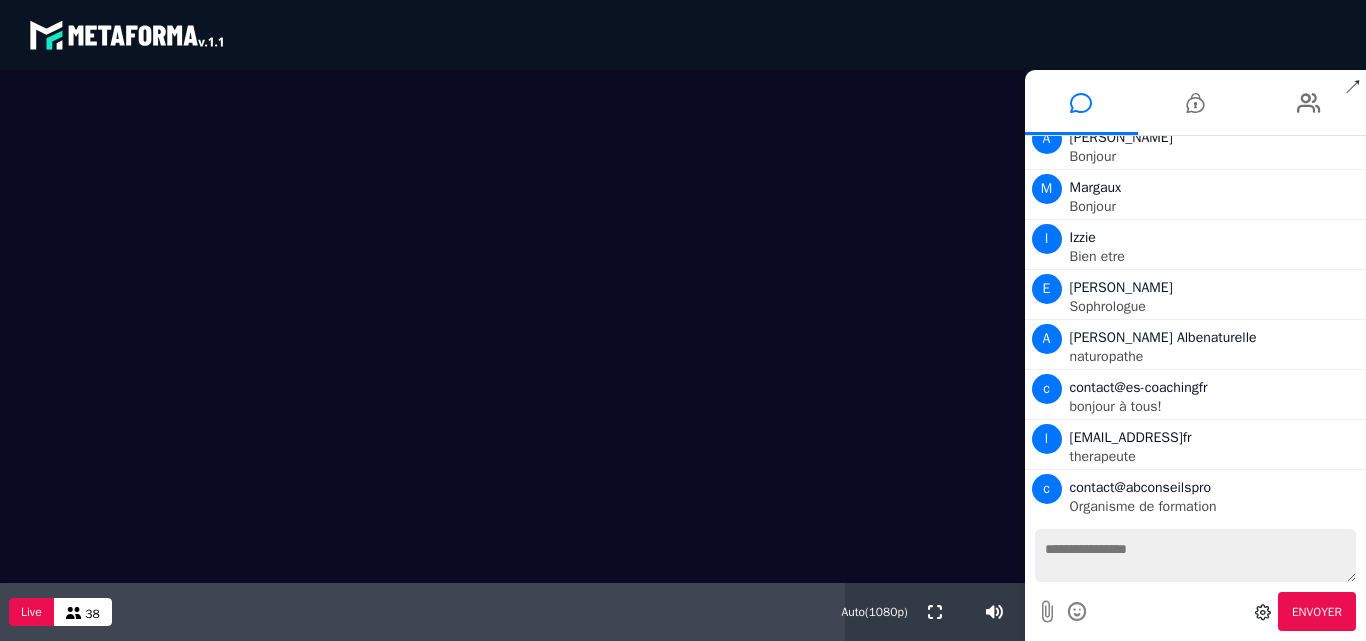 click at bounding box center [1196, 555] 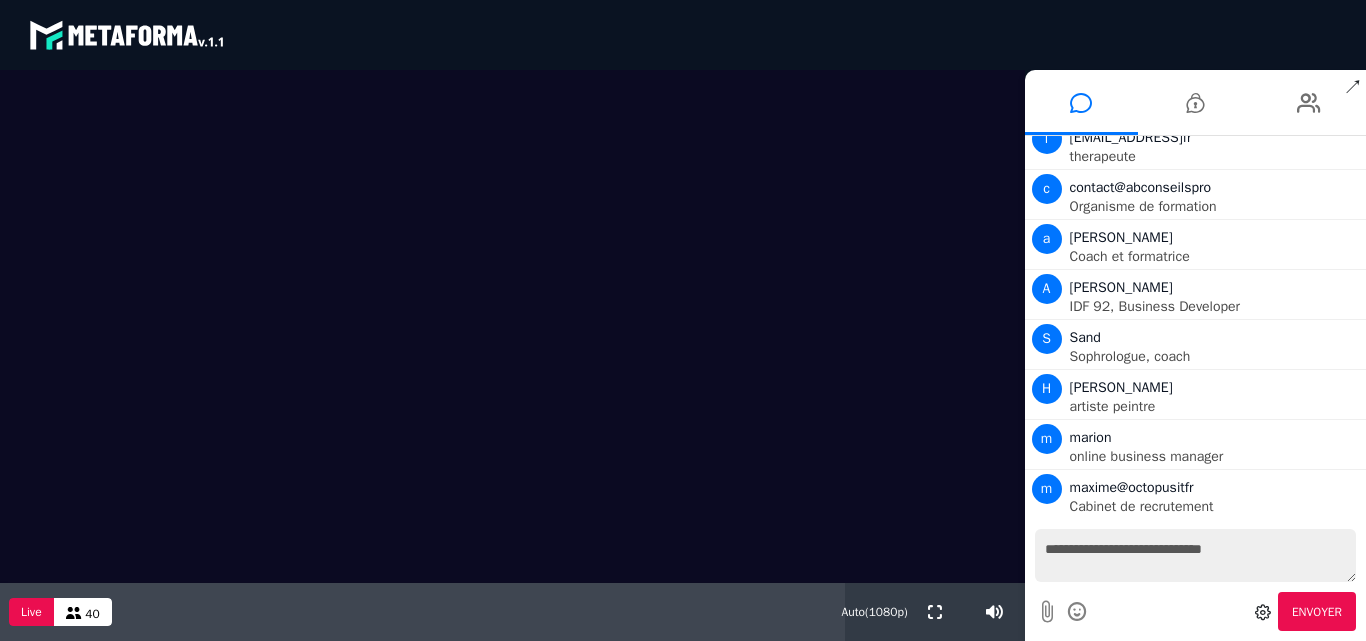 scroll, scrollTop: 1316, scrollLeft: 0, axis: vertical 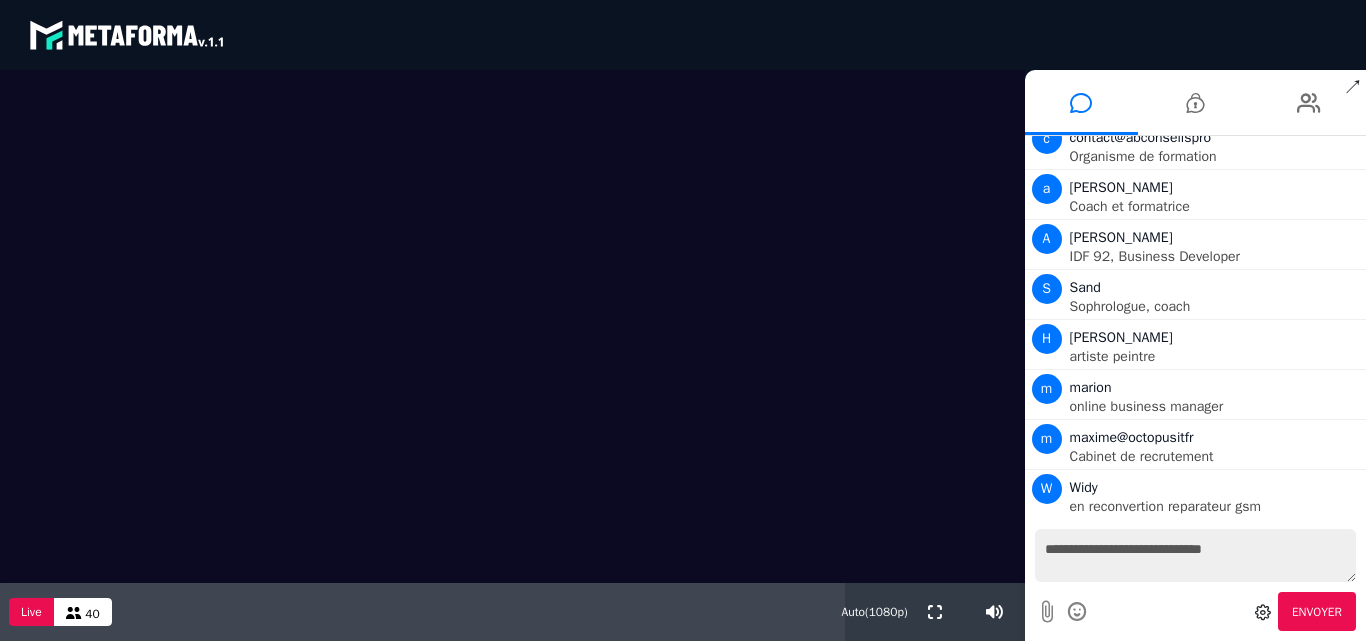 click on "**********" at bounding box center (1196, 555) 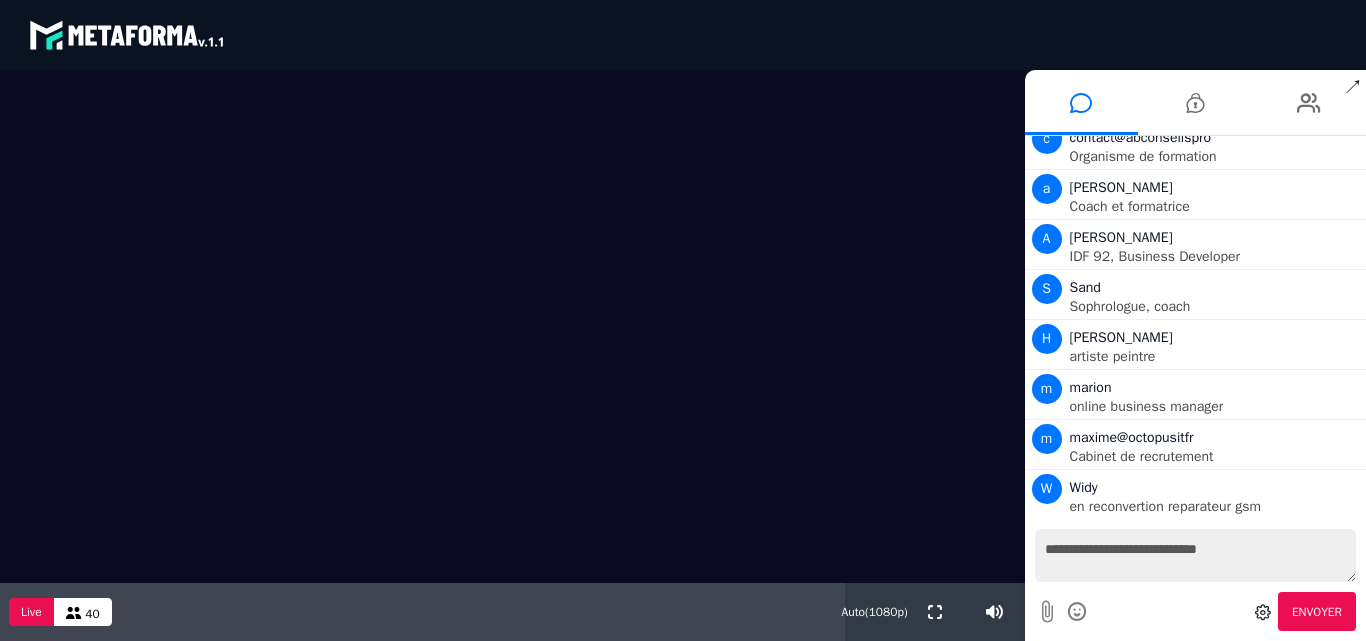 type on "**********" 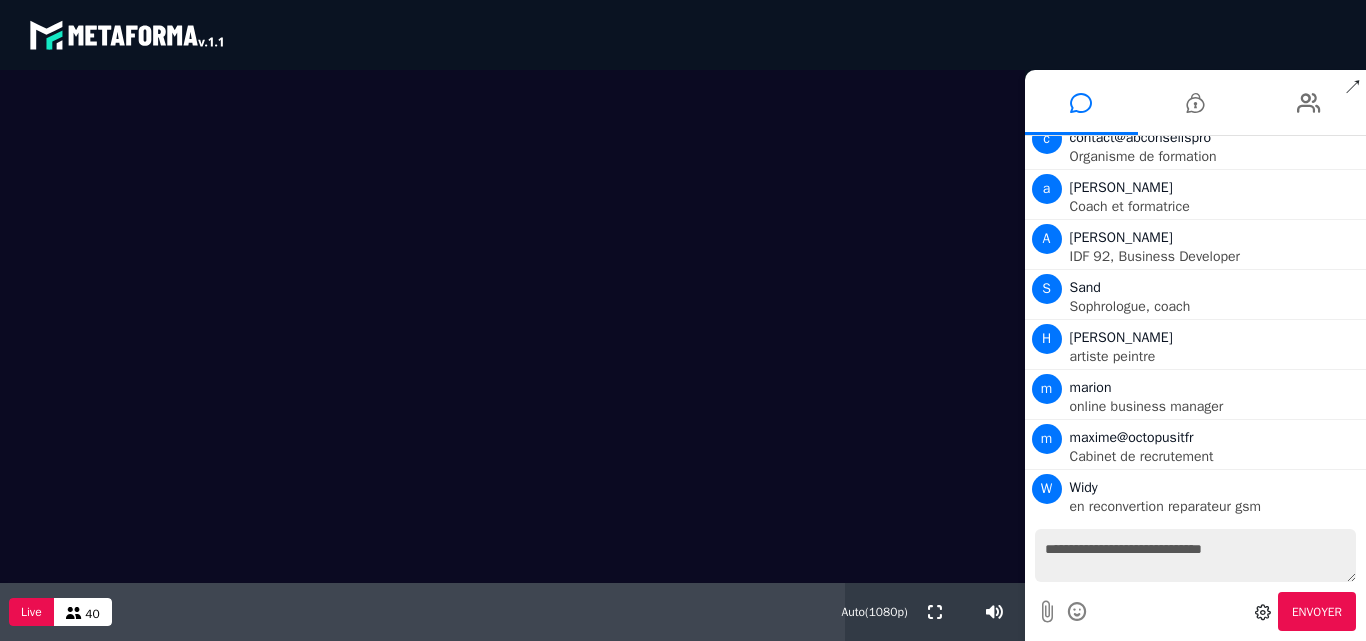 click on "**********" at bounding box center (1196, 555) 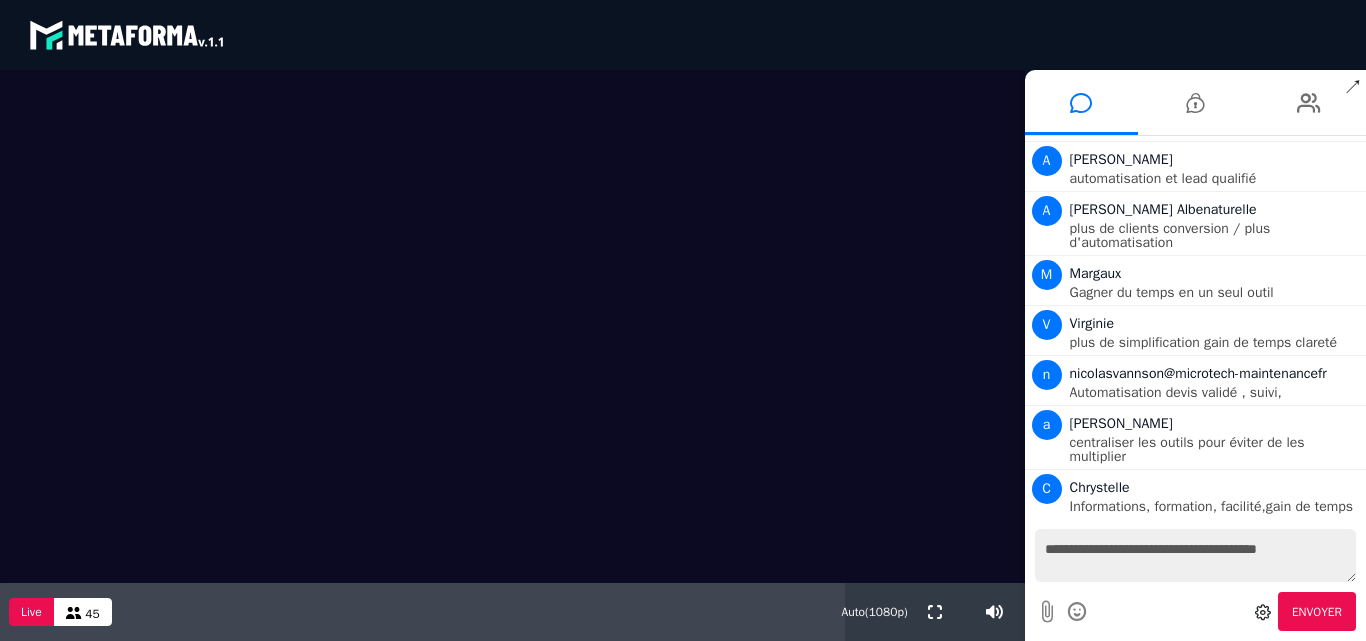 scroll, scrollTop: 3214, scrollLeft: 0, axis: vertical 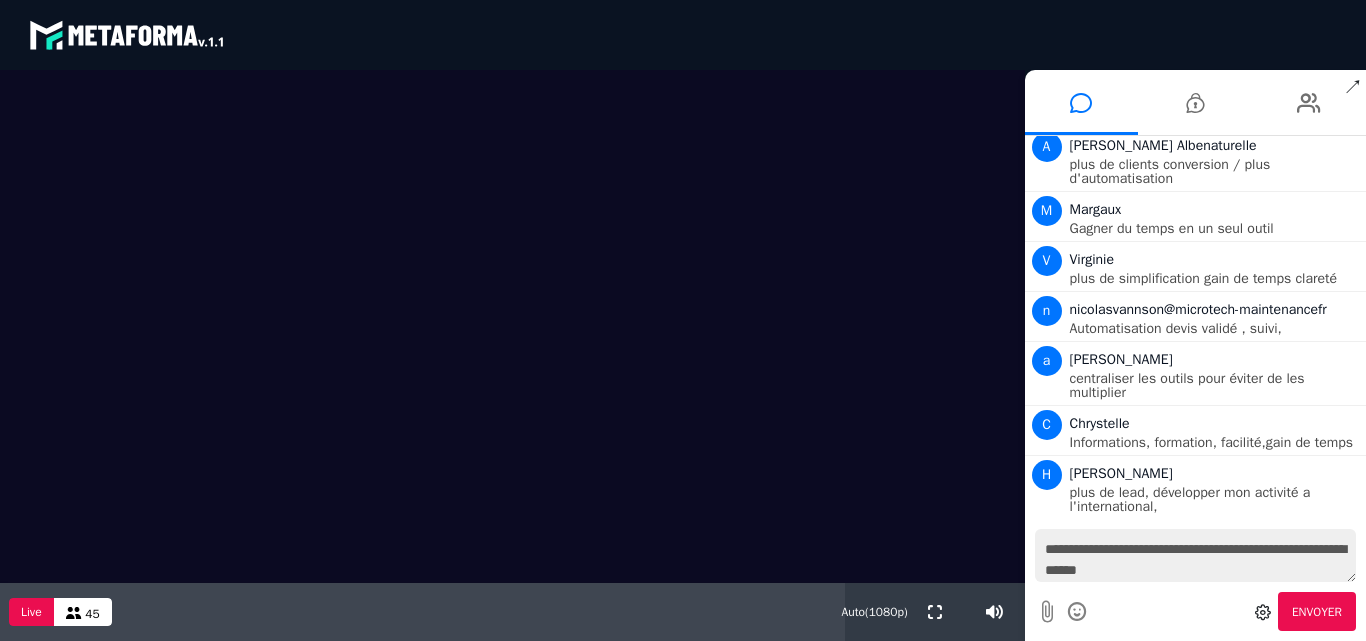 type on "**********" 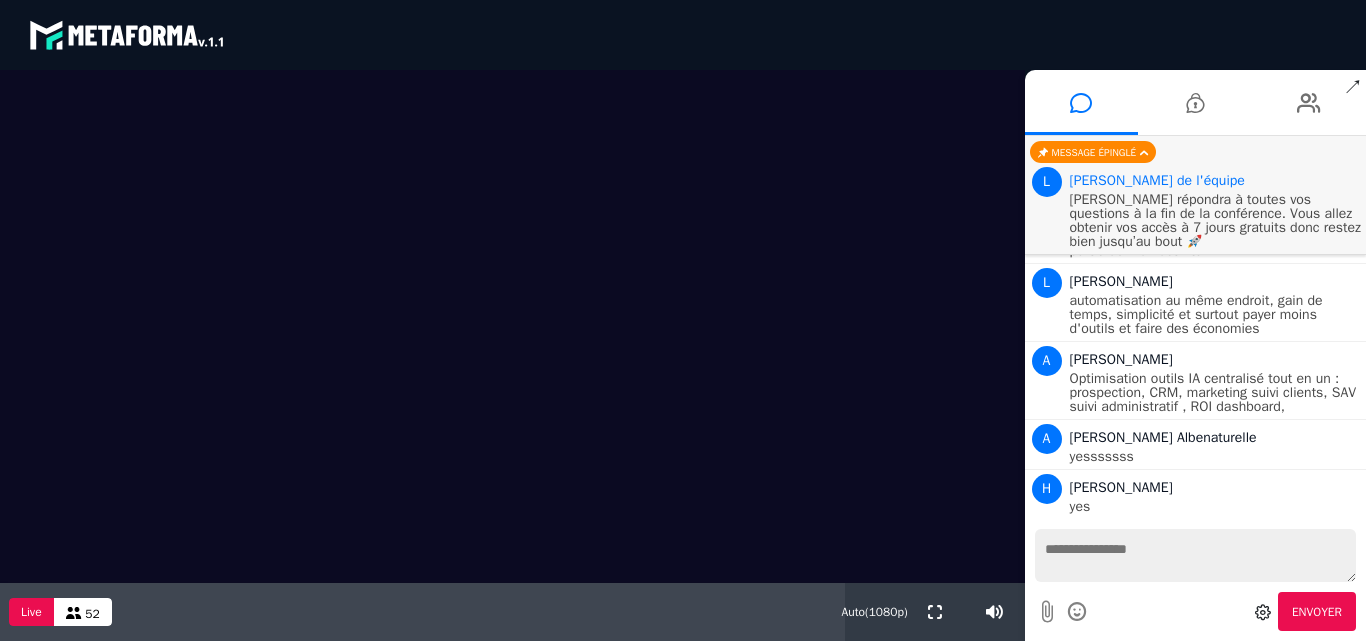 scroll, scrollTop: 3584, scrollLeft: 0, axis: vertical 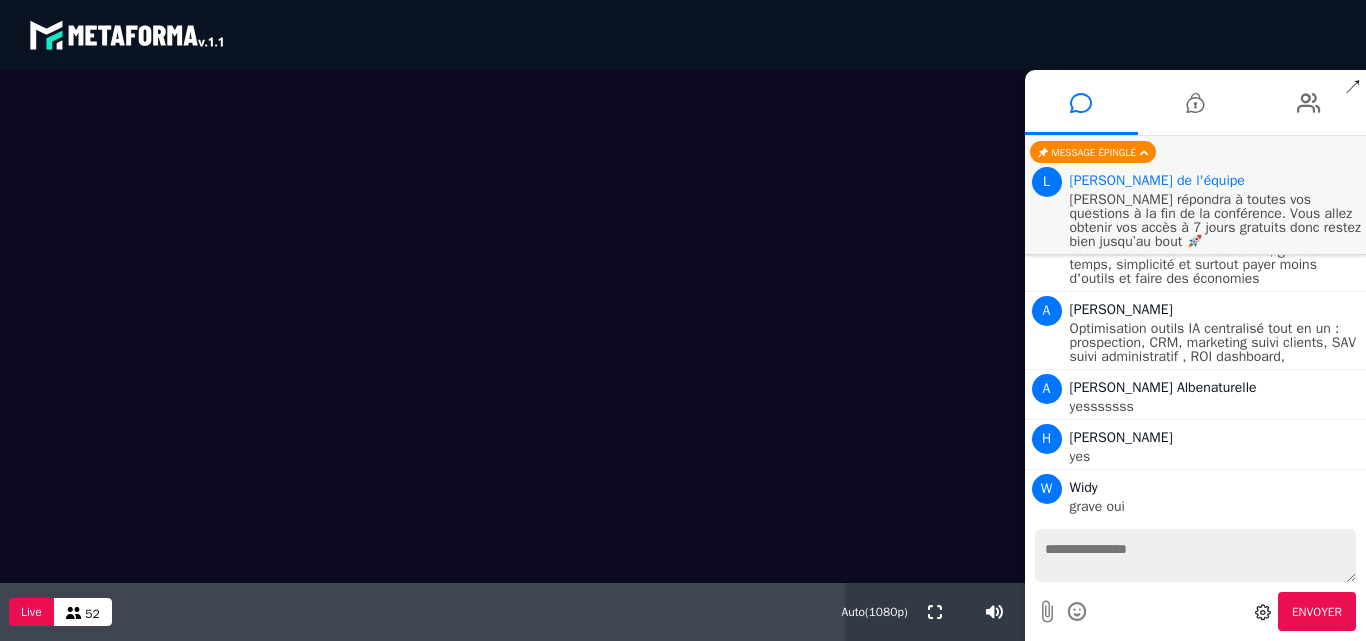 type on "*" 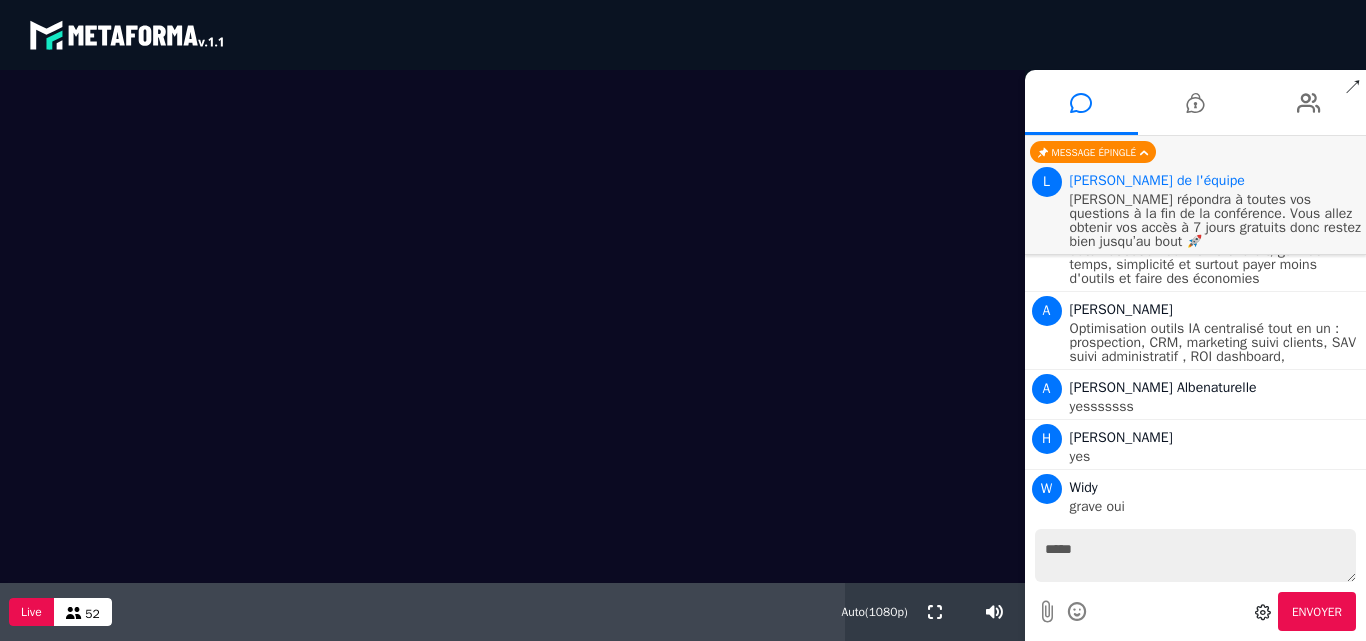 type on "******" 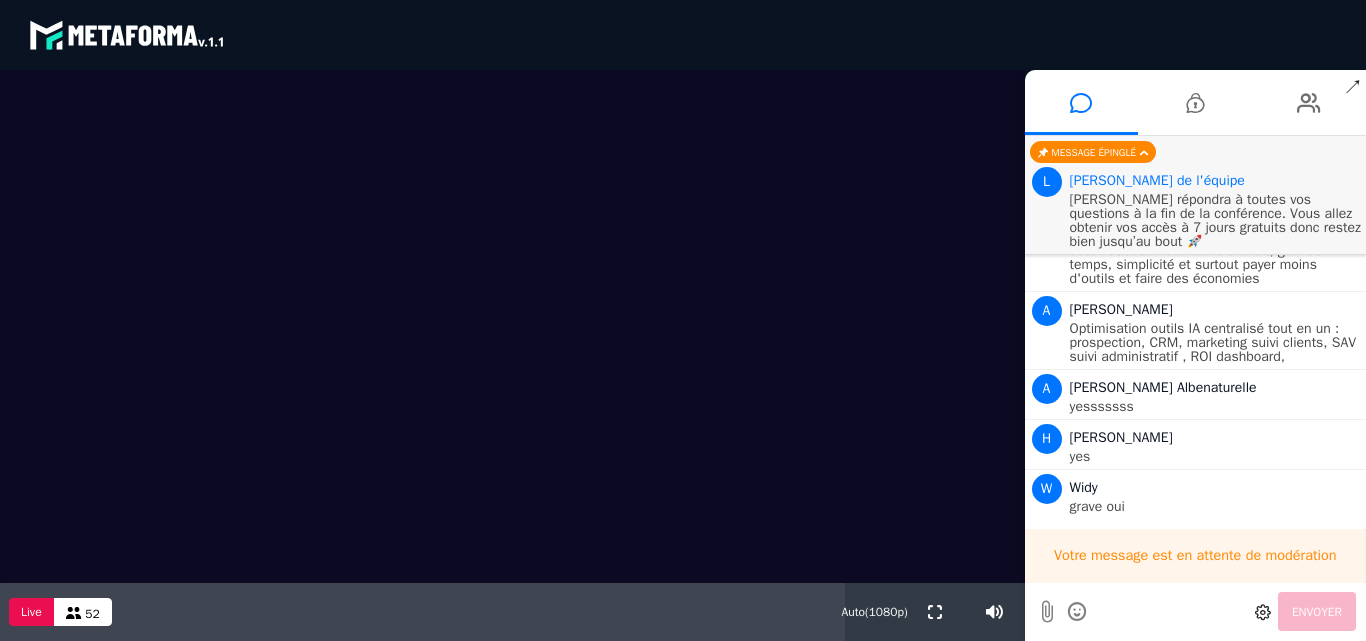 type 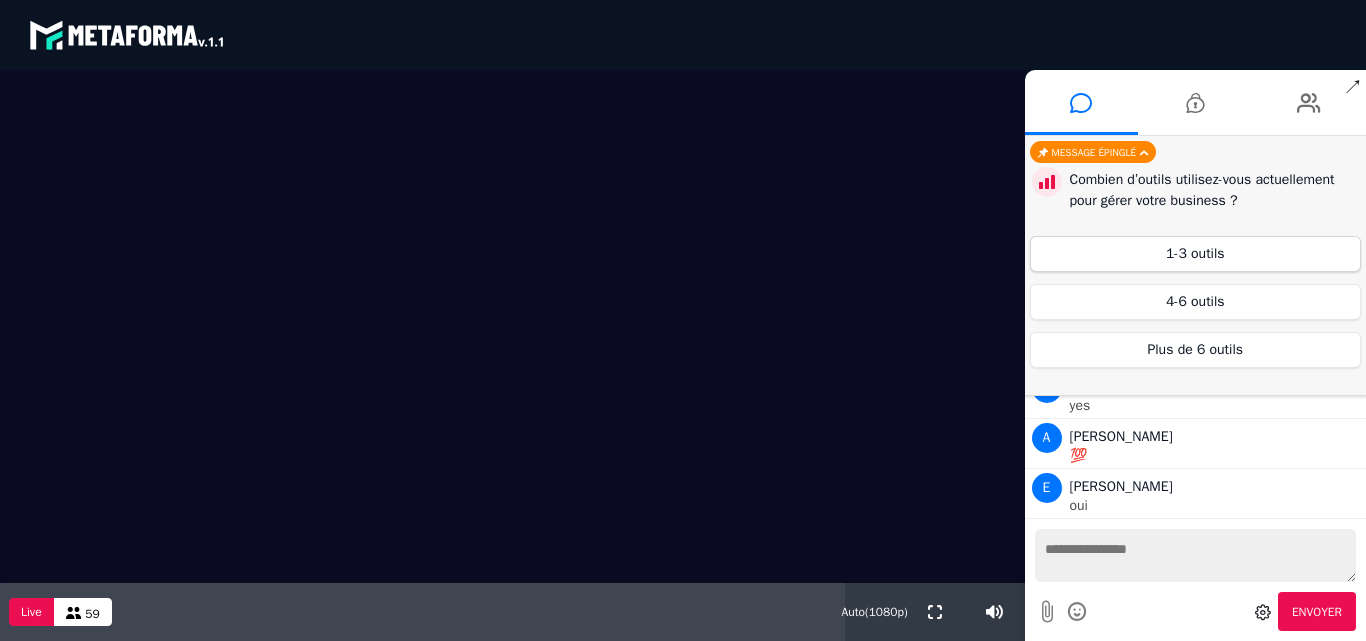 scroll, scrollTop: 4226, scrollLeft: 0, axis: vertical 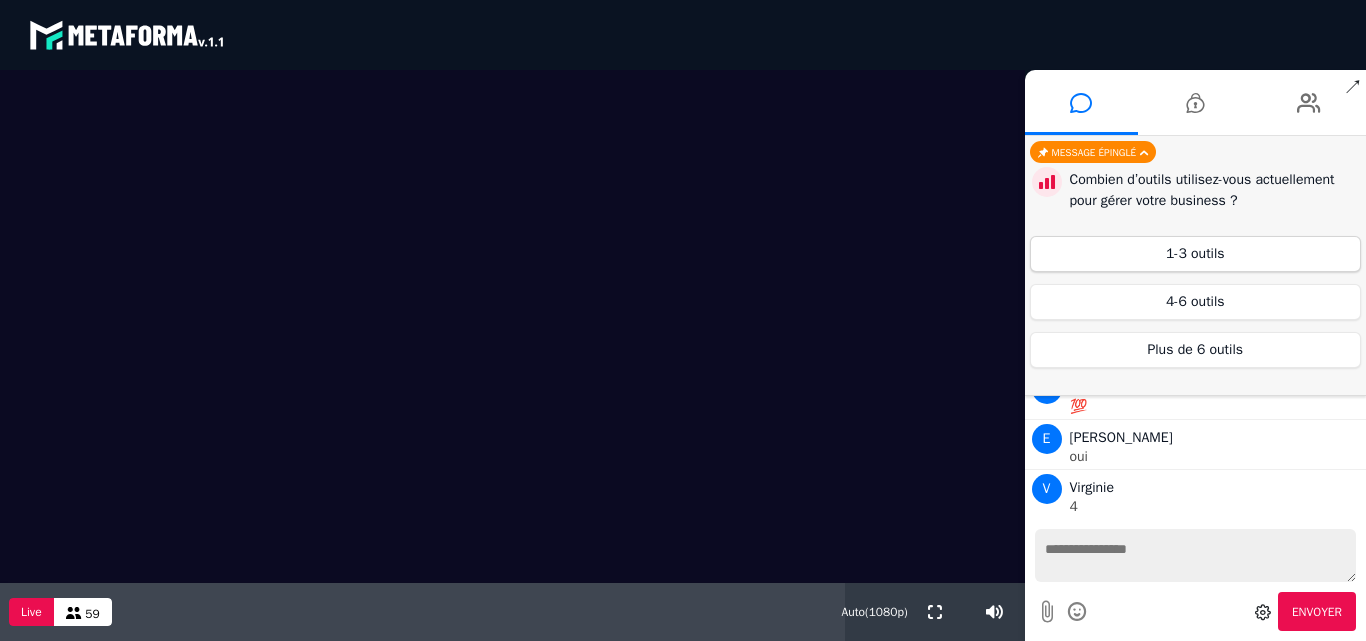 click on "1-3 outils" at bounding box center (1196, 254) 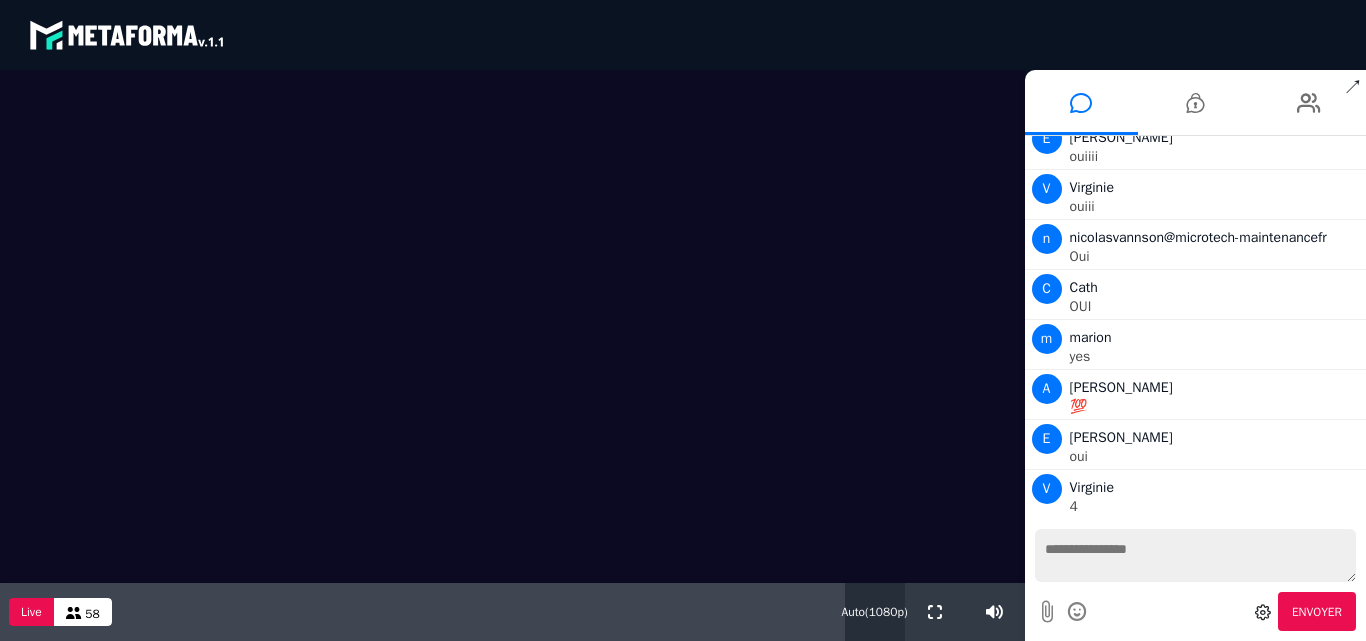 scroll, scrollTop: 4227, scrollLeft: 0, axis: vertical 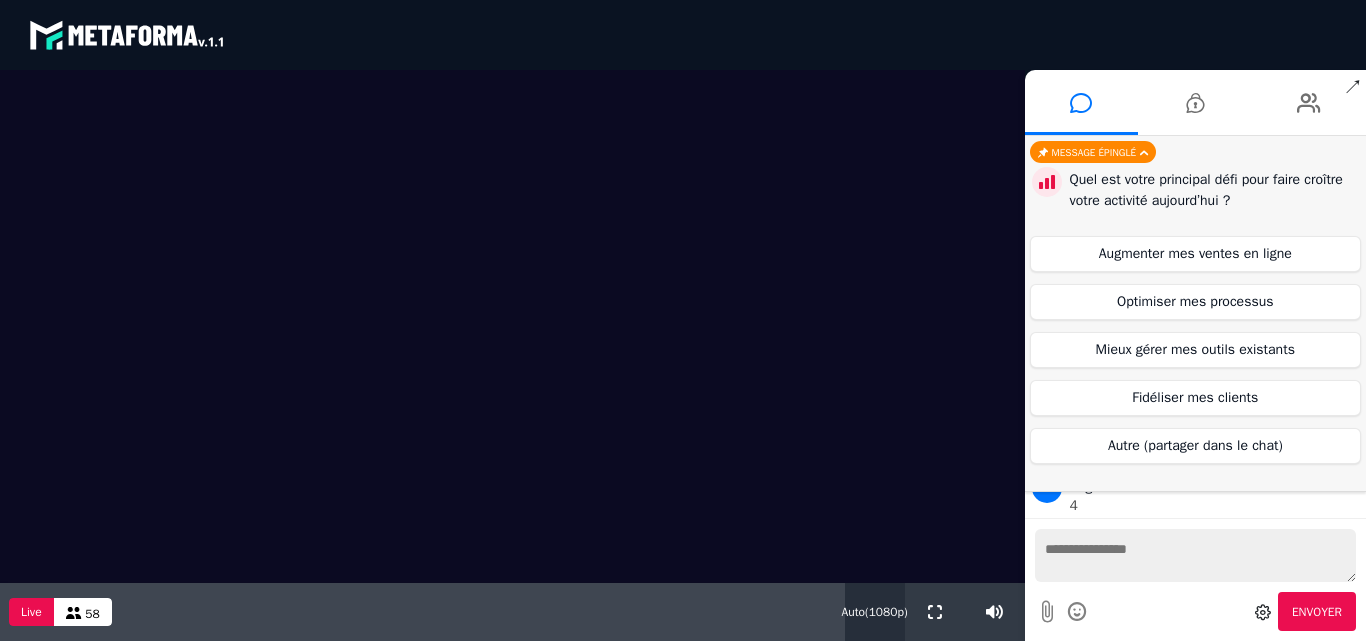 click on "Auto  ( 1080 p)" at bounding box center (875, 612) 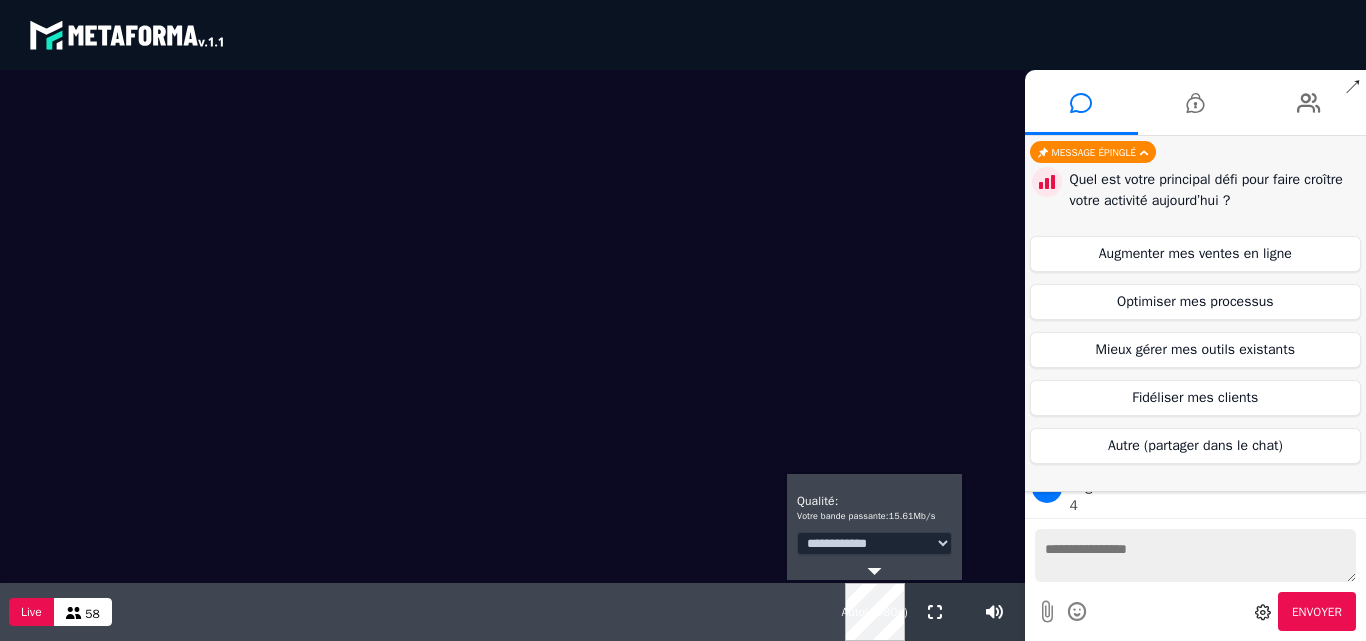 click on "**********" at bounding box center (874, 543) 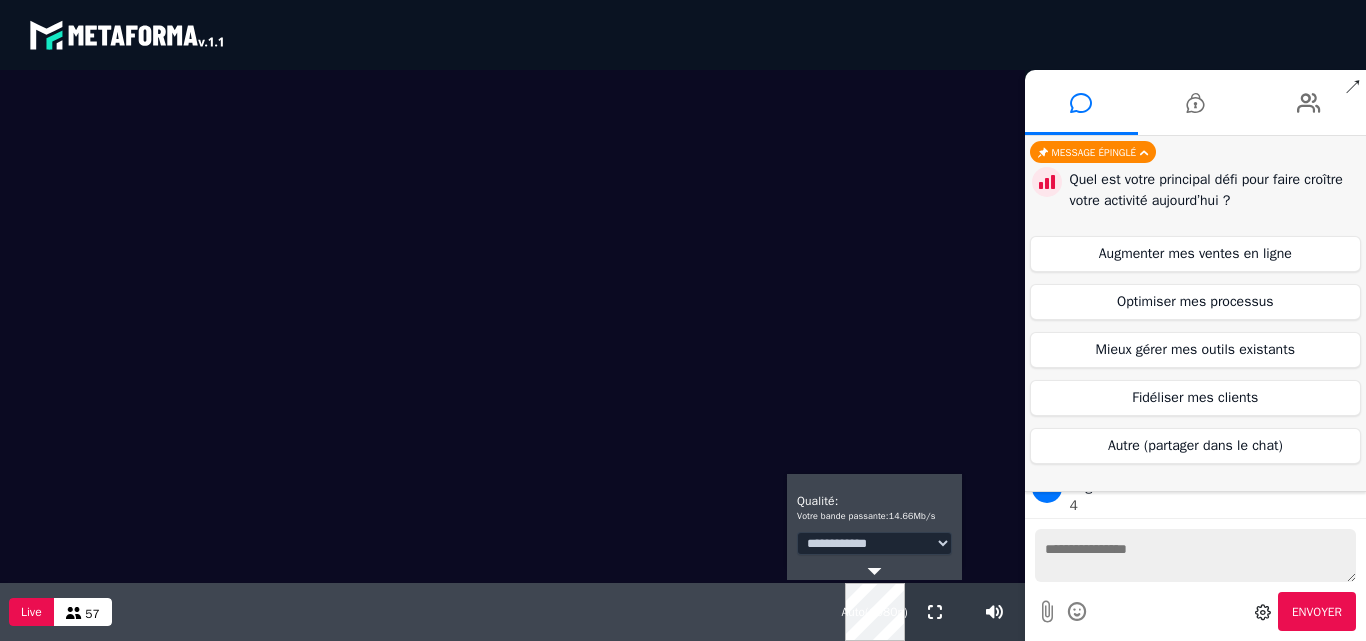 select on "*" 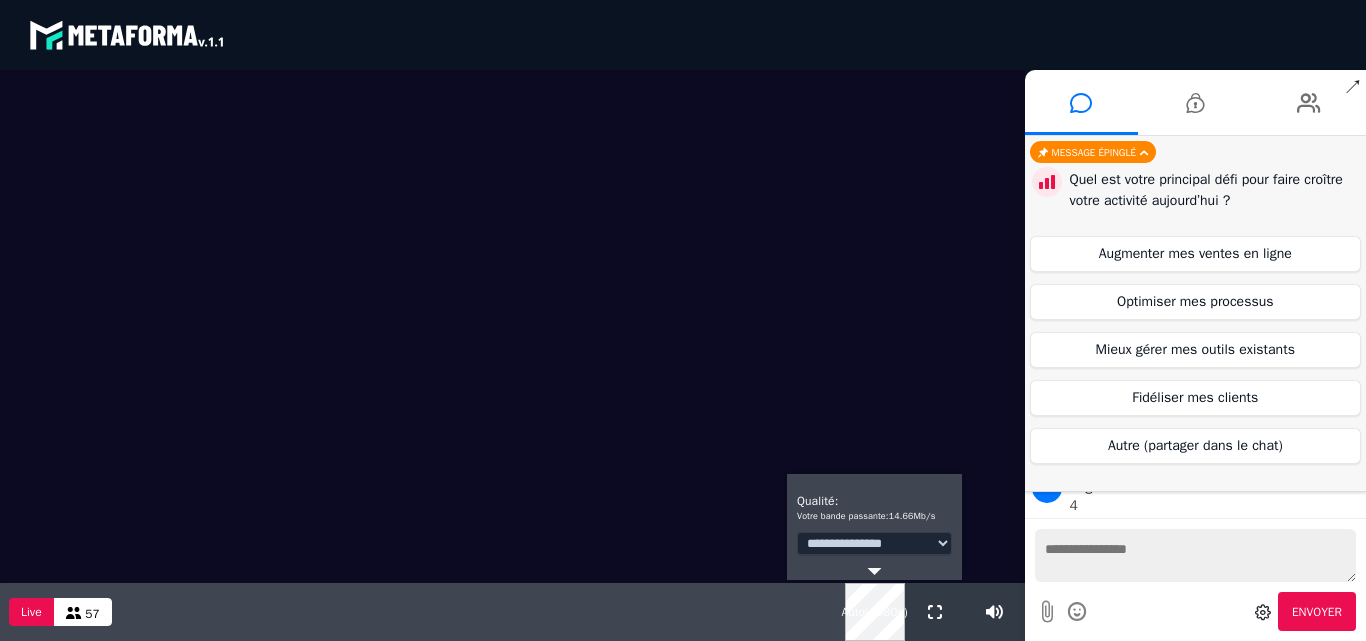 click on "**********" at bounding box center [874, 543] 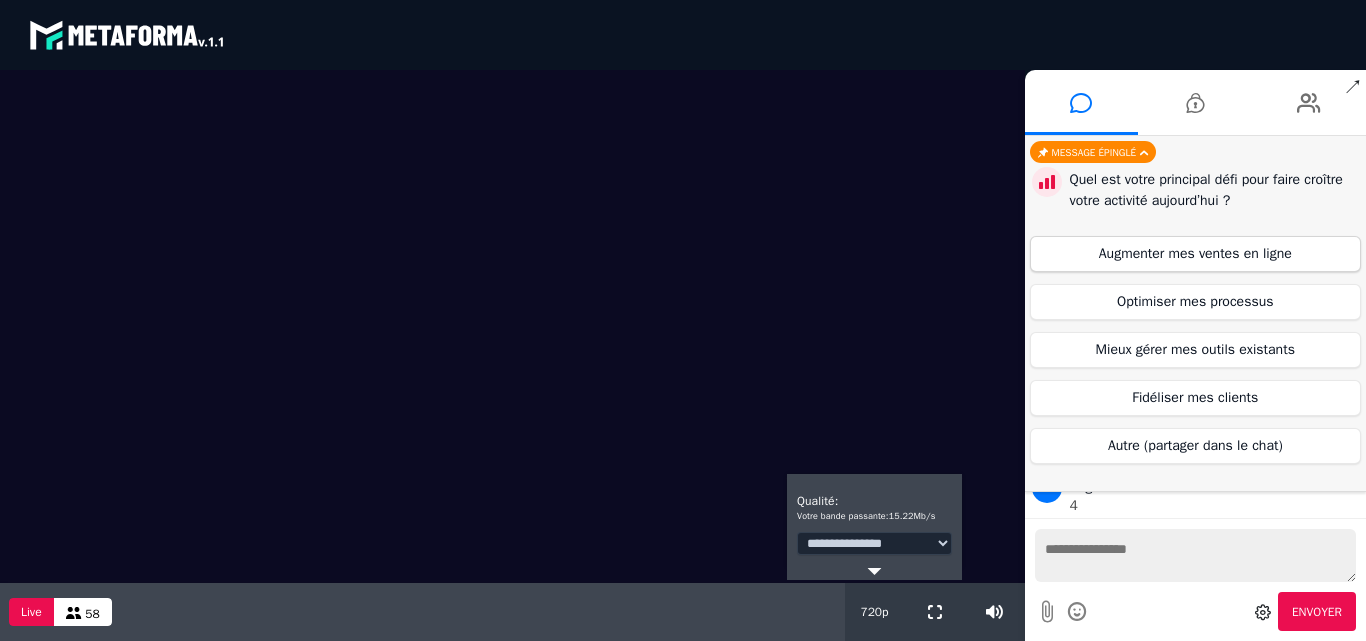 click on "Augmenter mes ventes en ligne" at bounding box center [1196, 254] 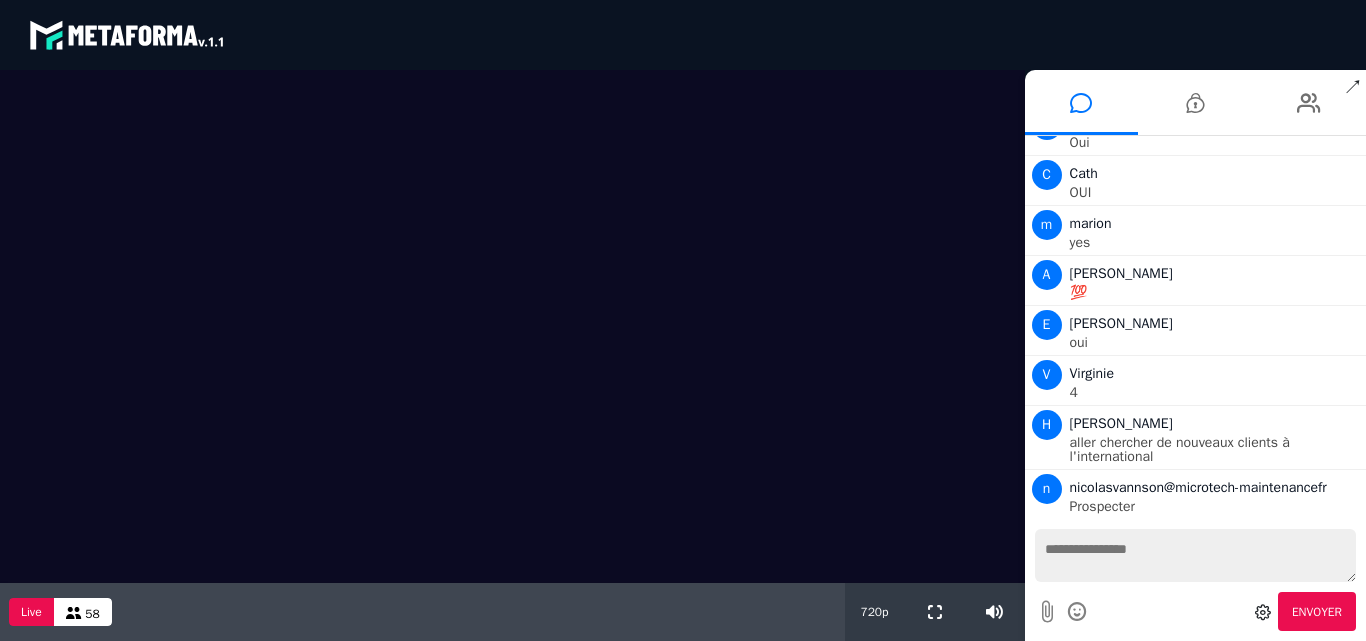 scroll, scrollTop: 4248, scrollLeft: 0, axis: vertical 